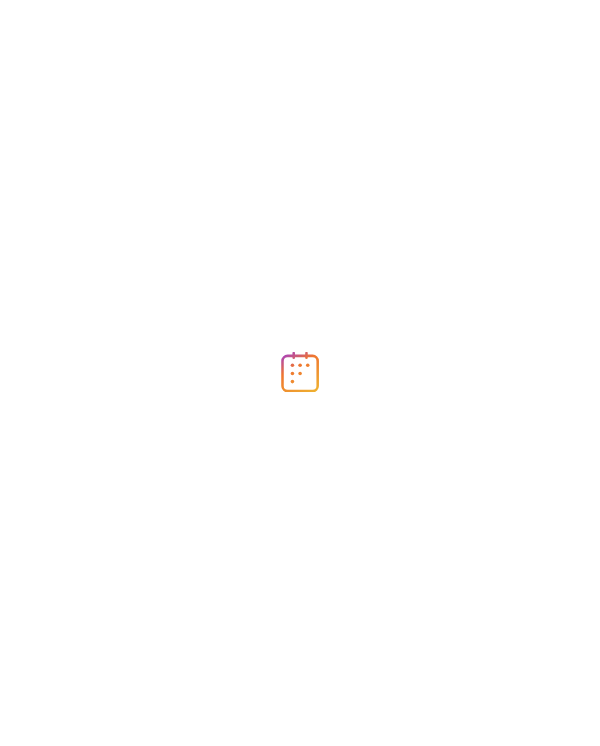 scroll, scrollTop: 0, scrollLeft: 0, axis: both 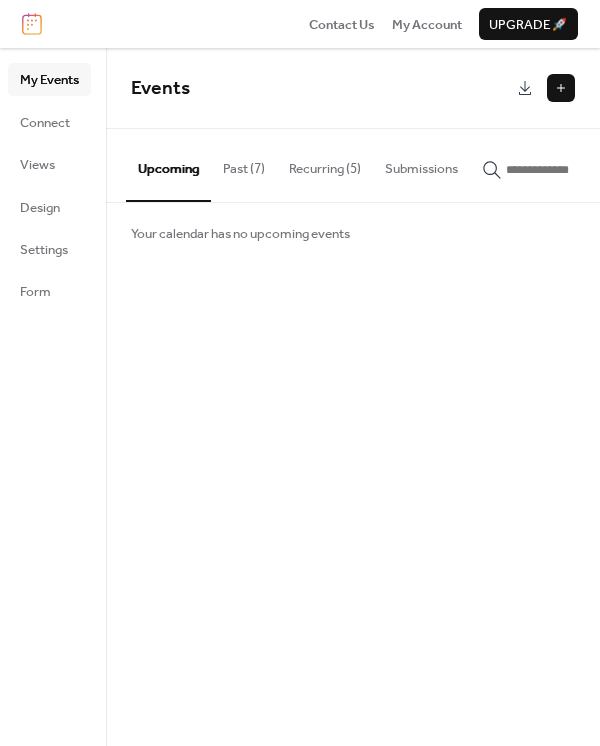 click at bounding box center [561, 88] 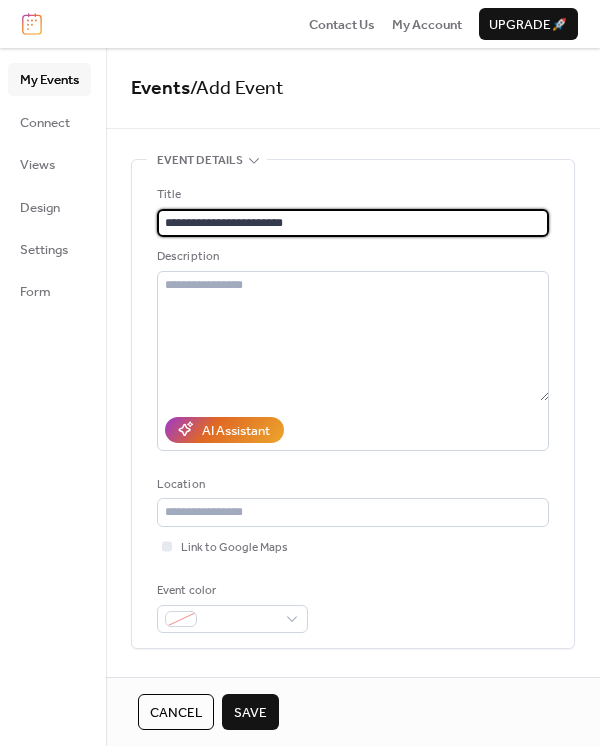 click on "**********" at bounding box center (353, 223) 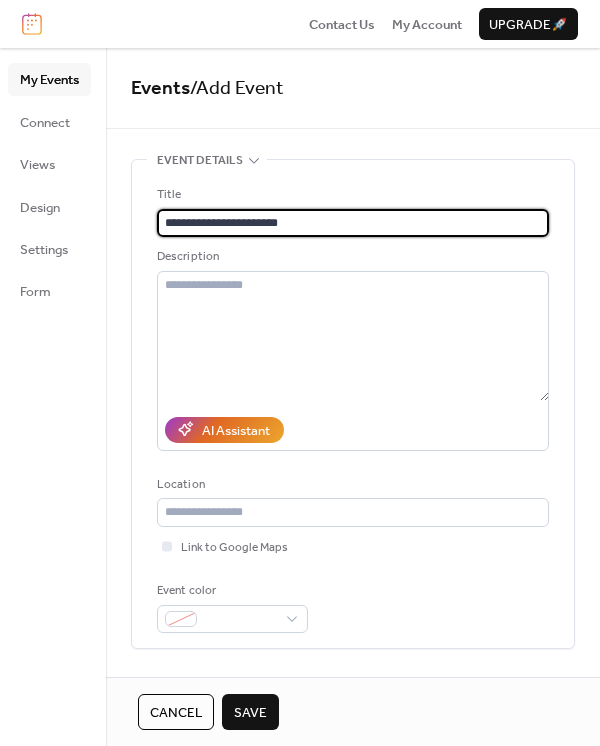 type on "**********" 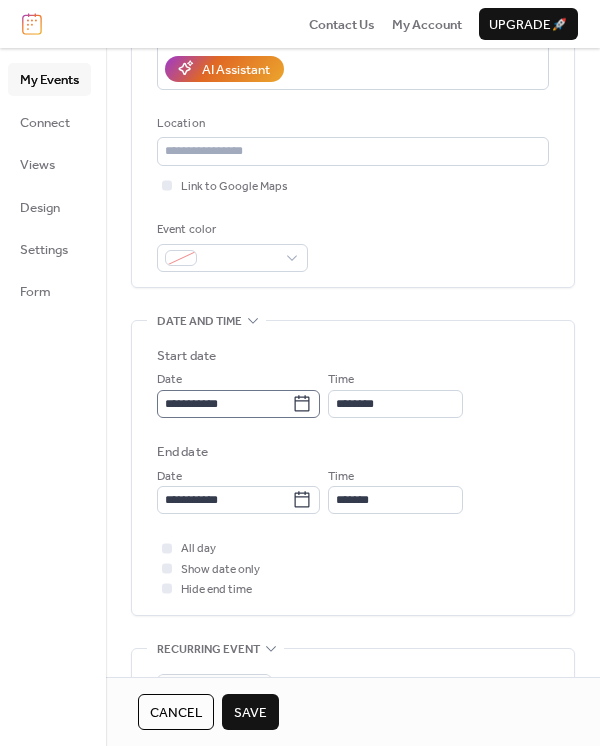scroll, scrollTop: 370, scrollLeft: 0, axis: vertical 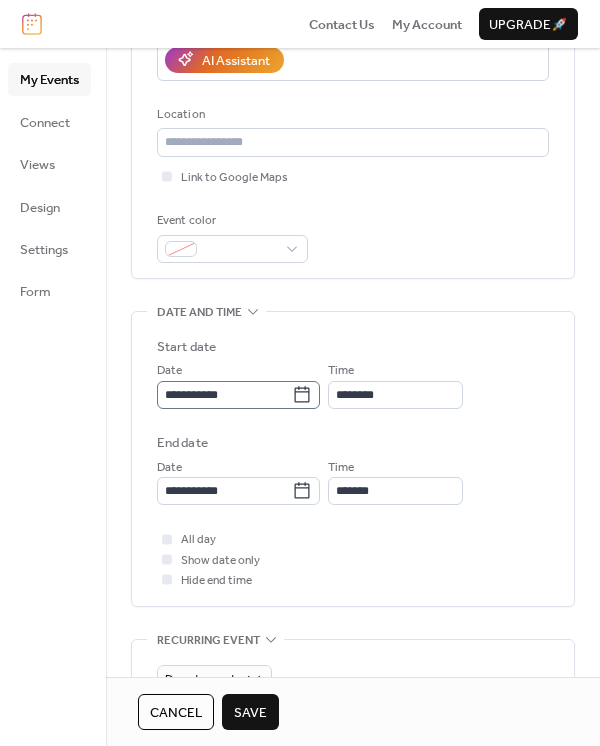 click 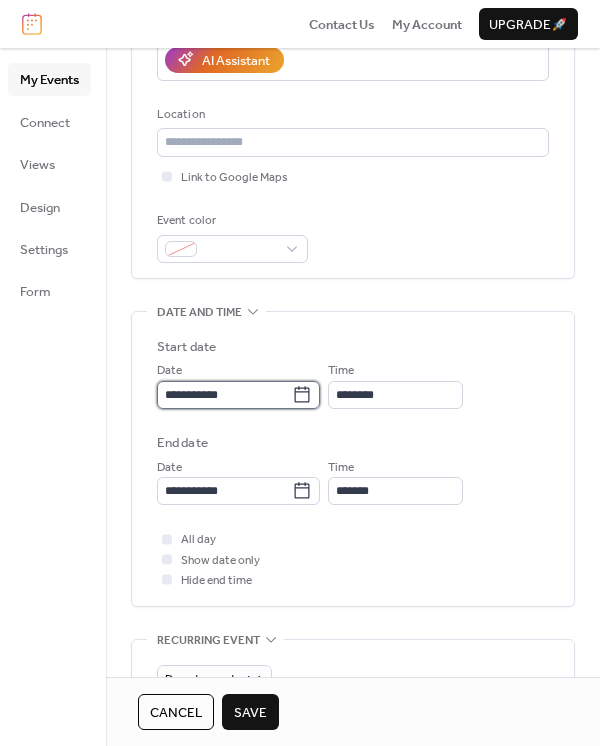 click on "**********" at bounding box center [224, 395] 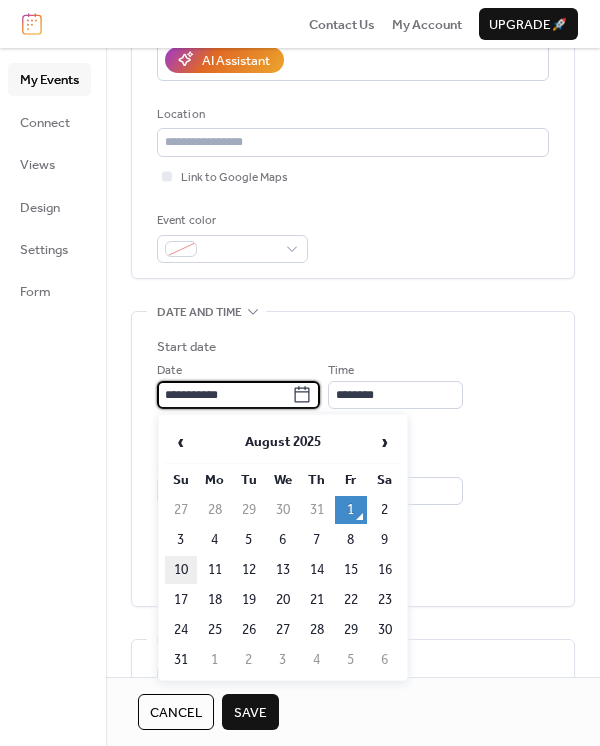 click on "10" at bounding box center (181, 570) 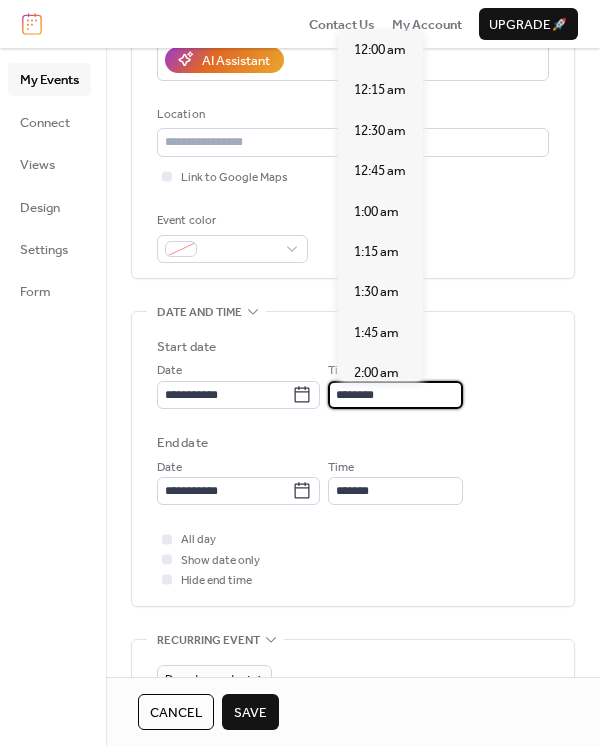 click on "********" at bounding box center (395, 395) 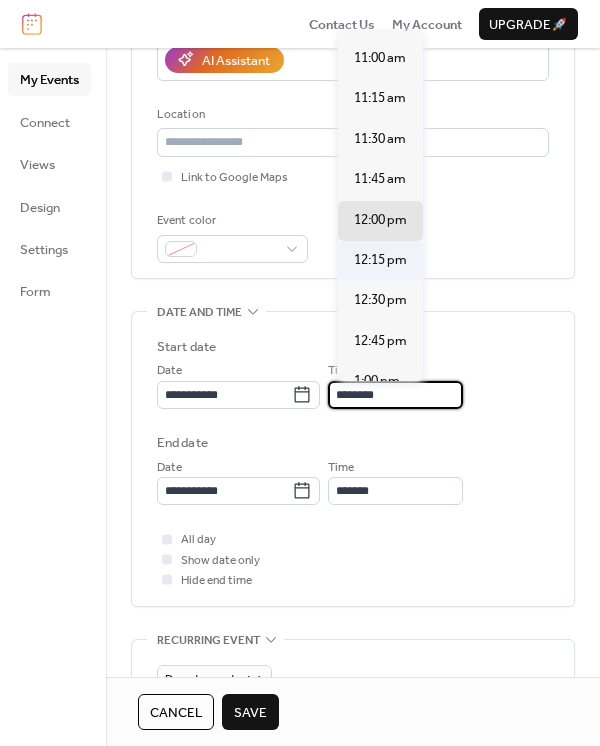 scroll, scrollTop: 1736, scrollLeft: 0, axis: vertical 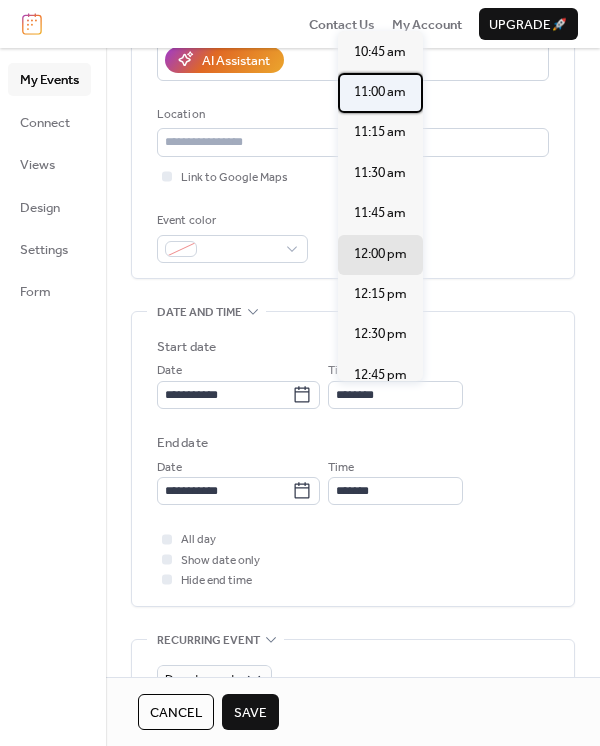 click on "11:00 am" at bounding box center [380, 93] 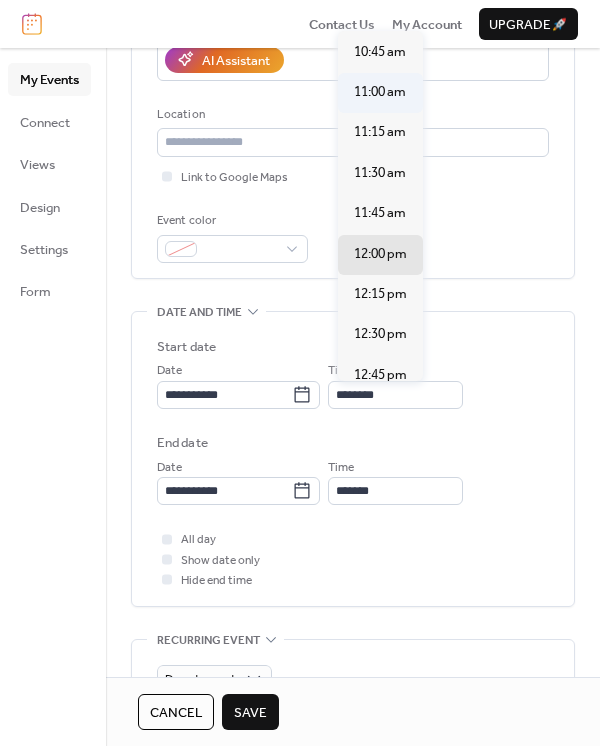 type on "********" 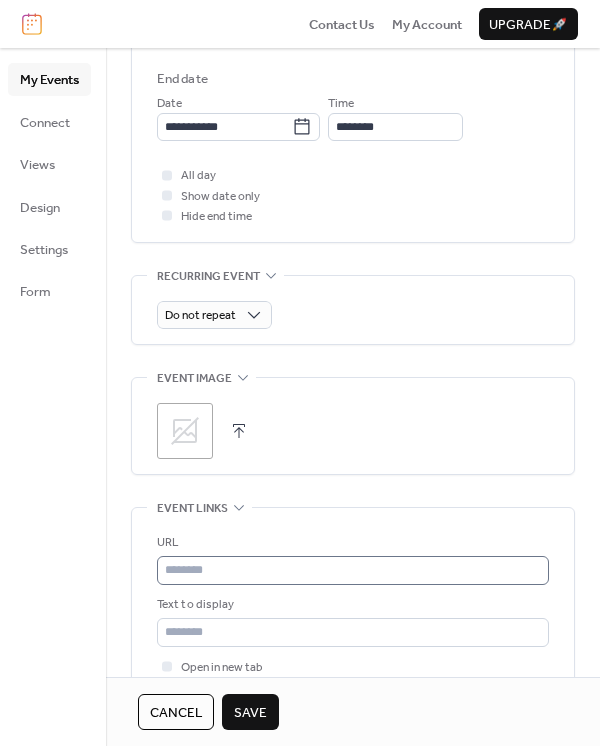 scroll, scrollTop: 888, scrollLeft: 0, axis: vertical 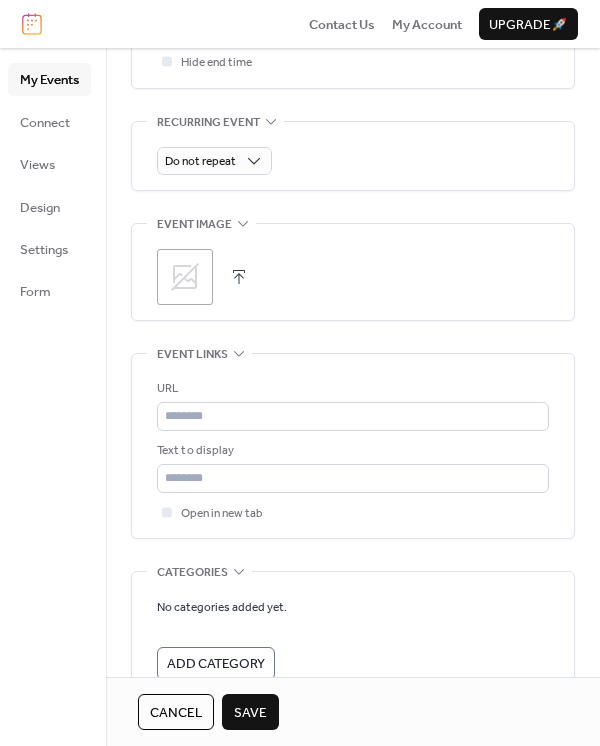 click on "Save" at bounding box center [250, 713] 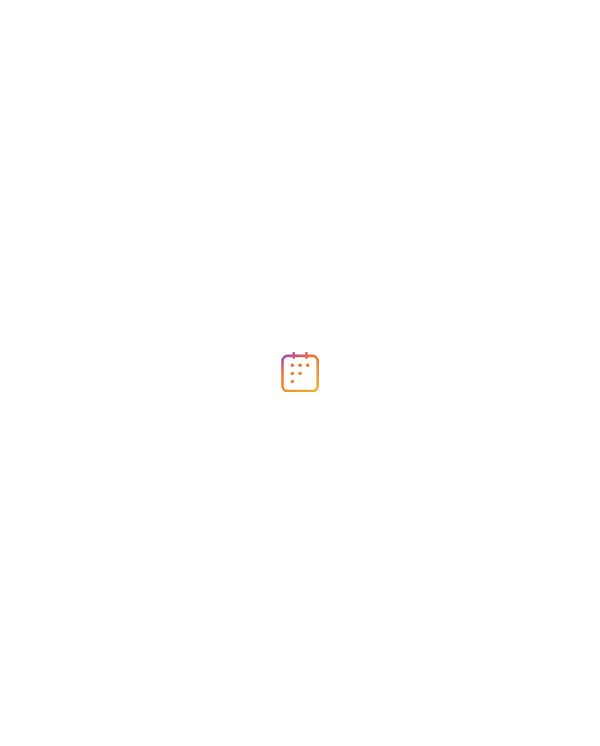 scroll, scrollTop: 0, scrollLeft: 0, axis: both 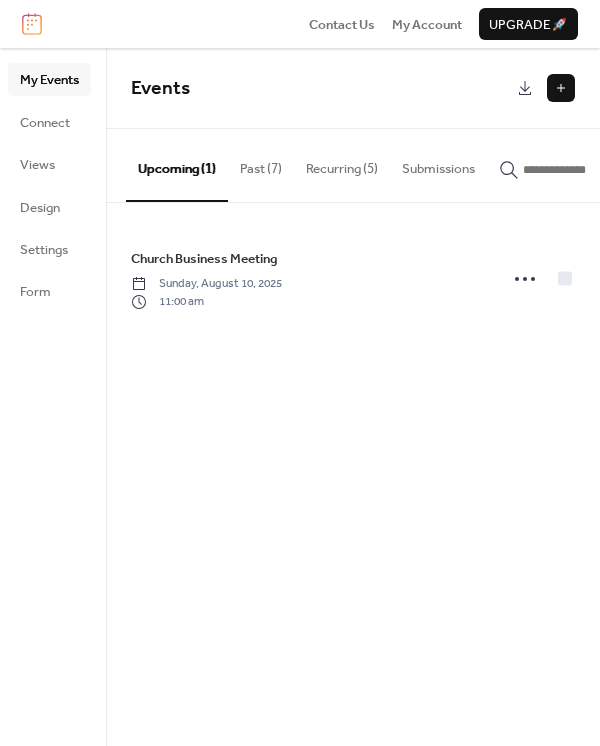 click on "Recurring (5)" at bounding box center [342, 164] 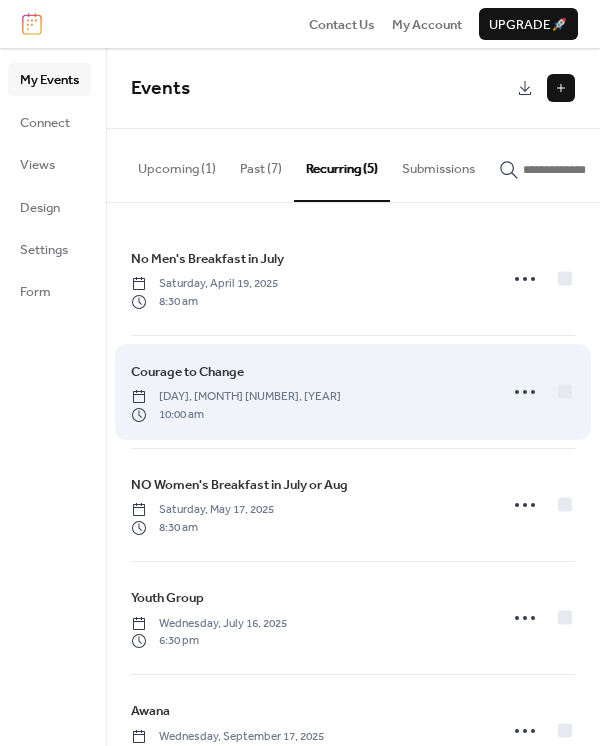 click on "Courage to Change [DAY], [MONTH] [NUMBER], [YEAR] [TIME]" at bounding box center [308, 392] 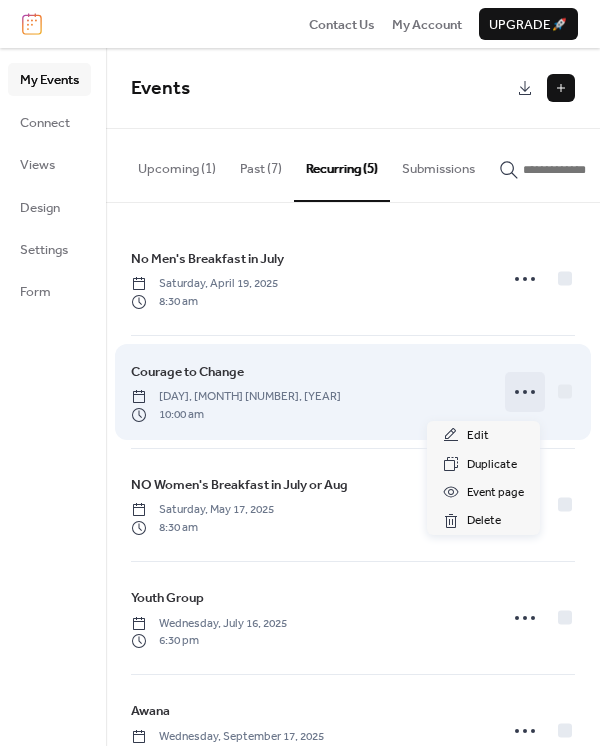 click 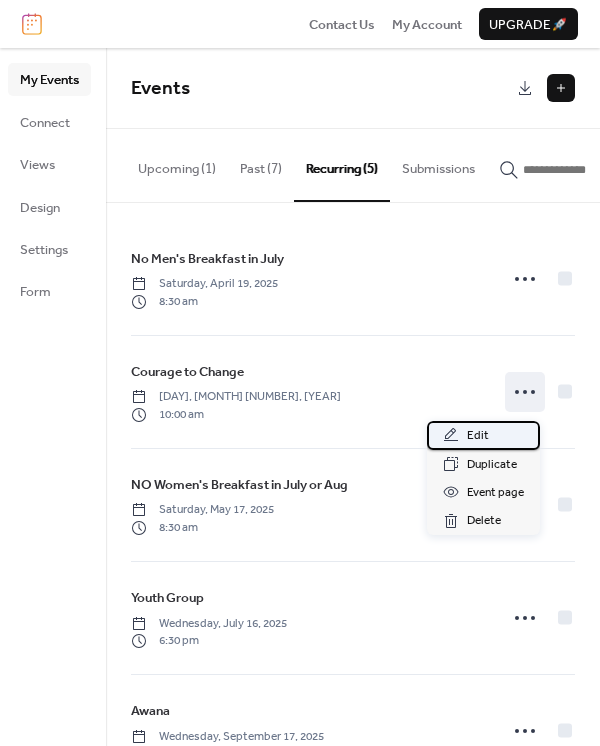 click on "Edit" at bounding box center [483, 435] 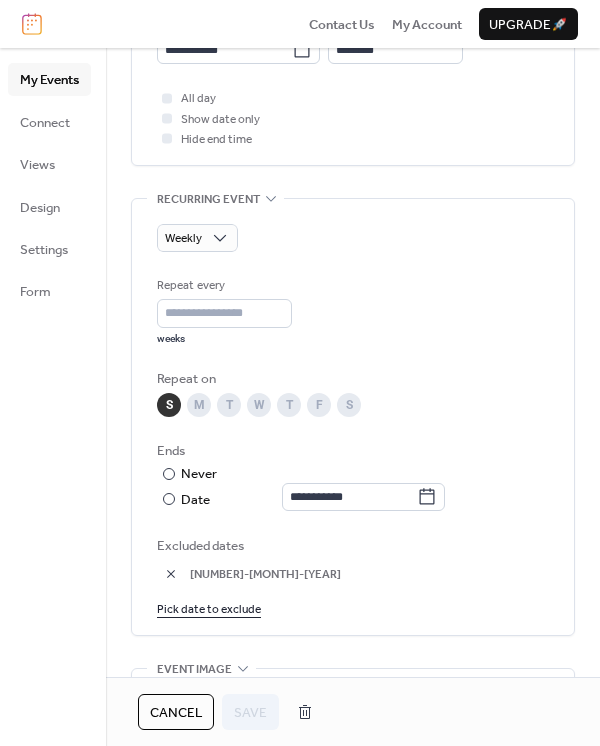 scroll, scrollTop: 814, scrollLeft: 0, axis: vertical 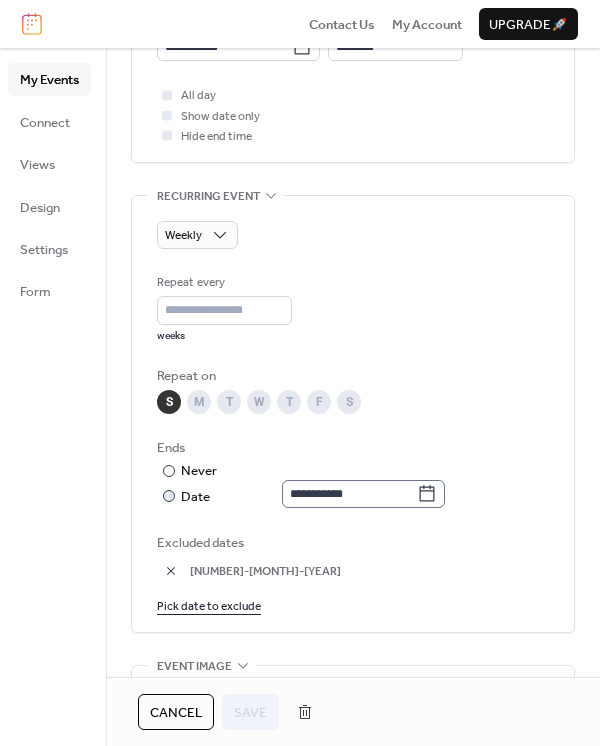 click 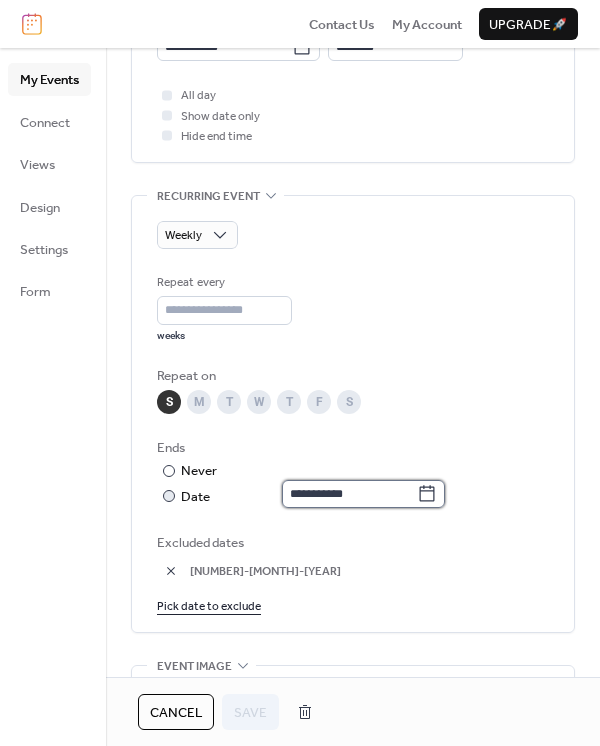 click on "**********" at bounding box center [349, 494] 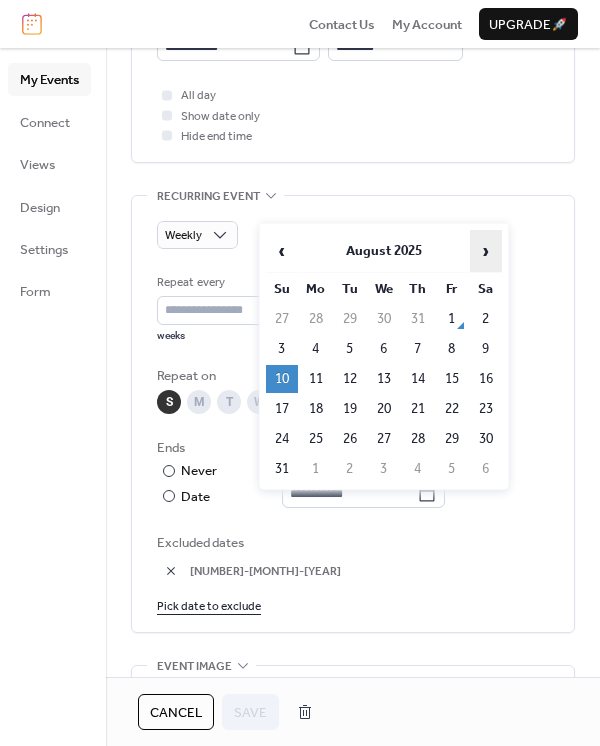 click on "›" at bounding box center (486, 251) 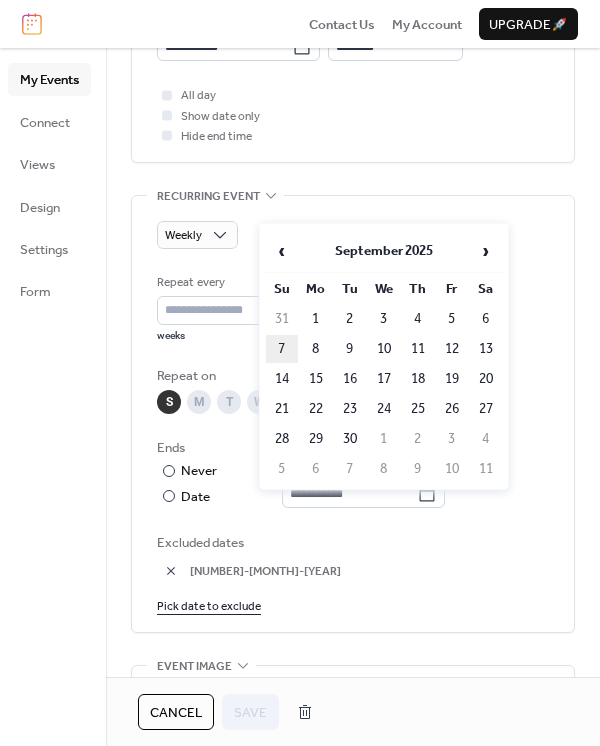click on "7" at bounding box center (282, 349) 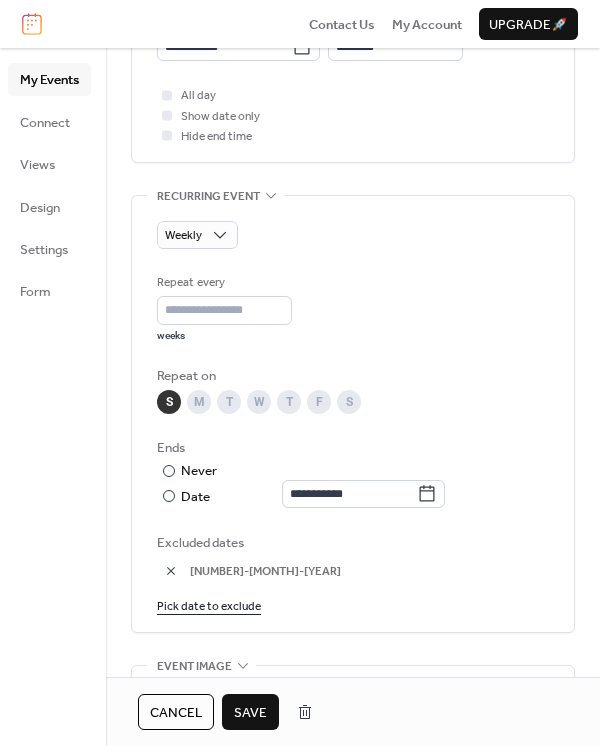 type on "**********" 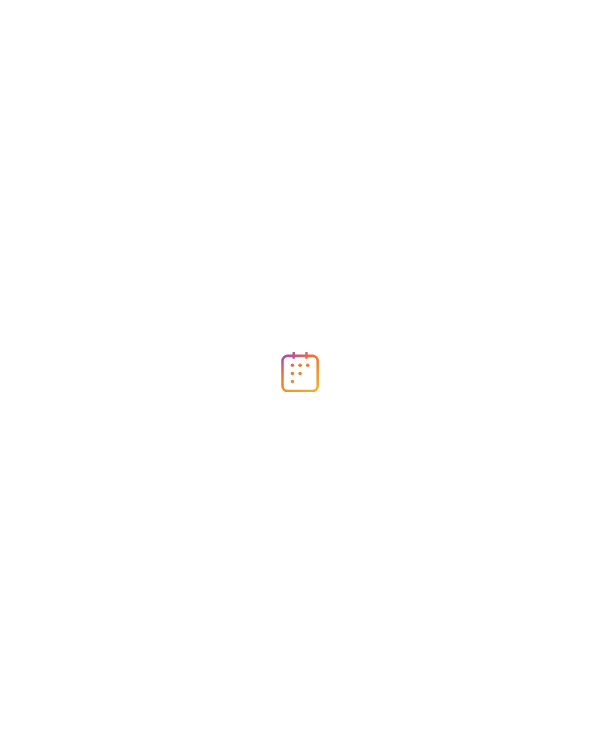 scroll, scrollTop: 0, scrollLeft: 0, axis: both 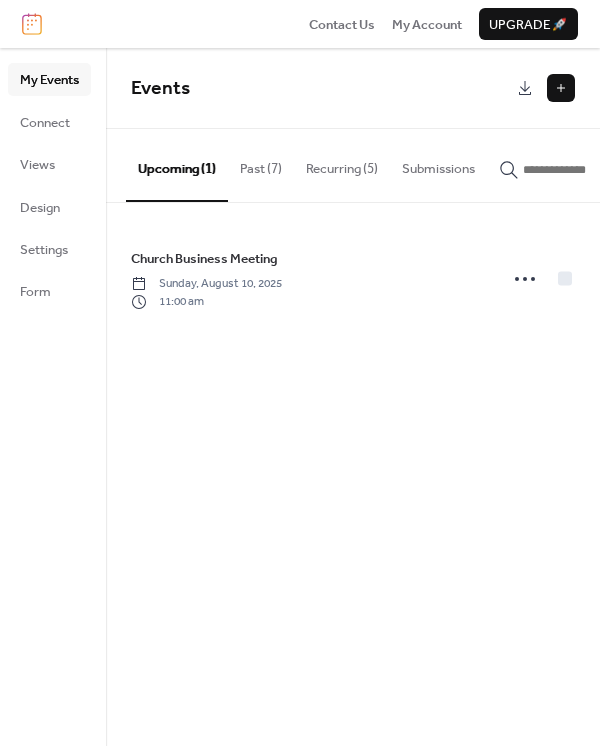click on "Recurring (5)" at bounding box center (342, 164) 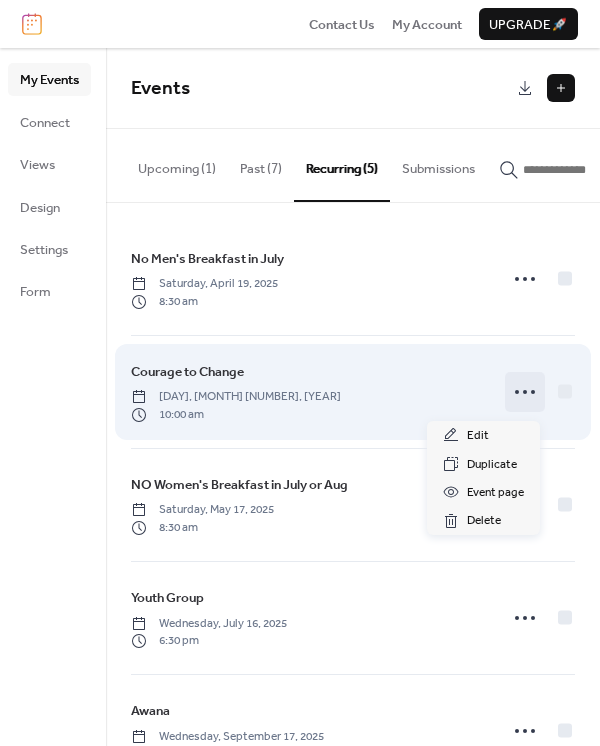 click 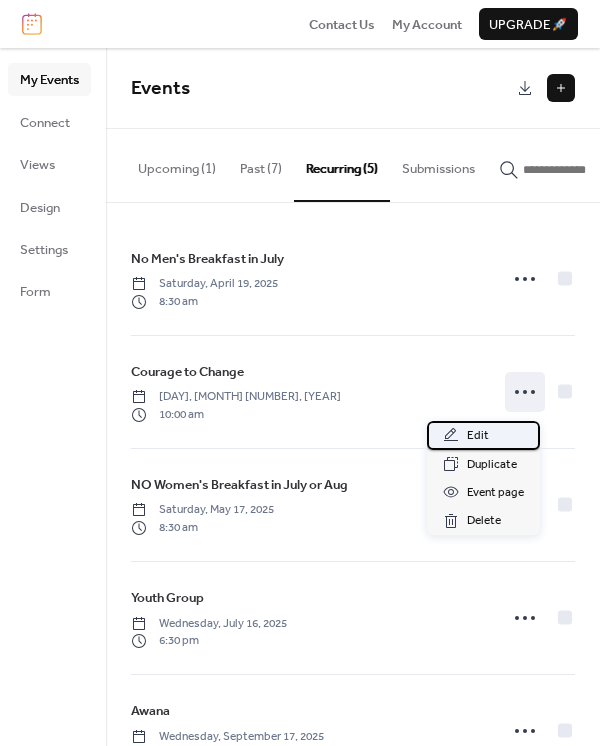 click on "Edit" at bounding box center [483, 435] 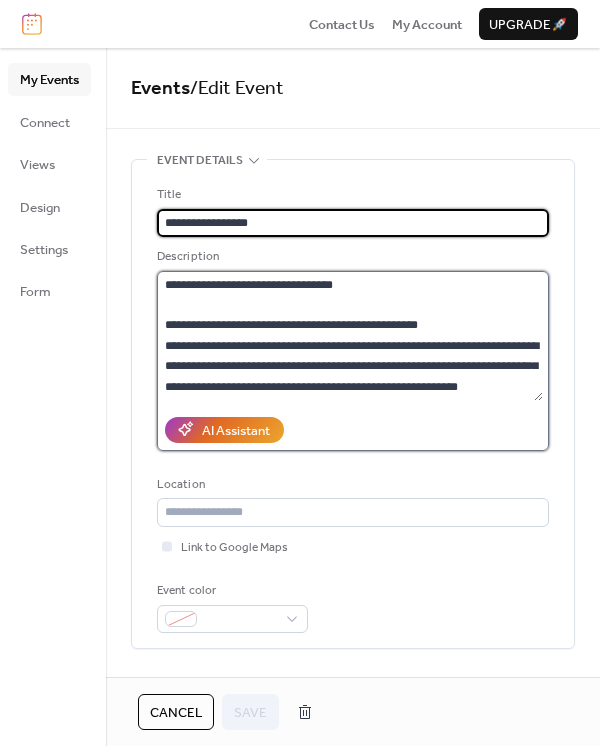 click on "**********" at bounding box center (350, 336) 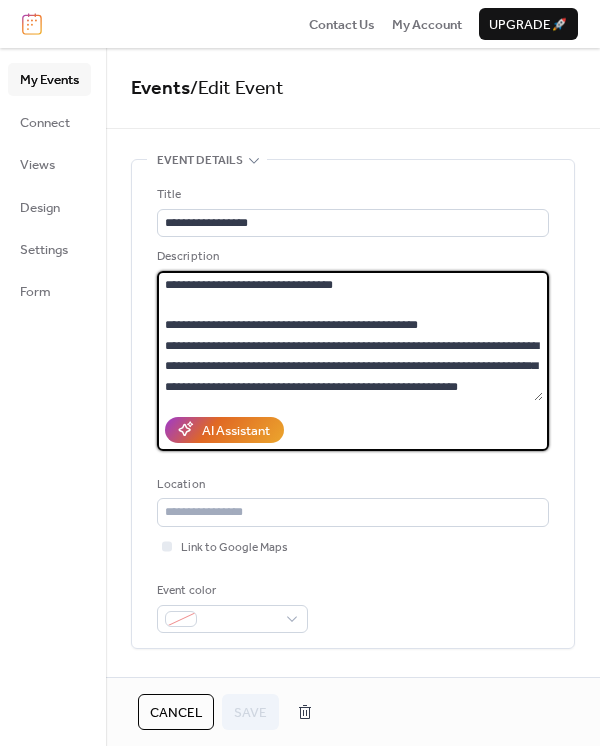 drag, startPoint x: 196, startPoint y: 298, endPoint x: 147, endPoint y: 282, distance: 51.546097 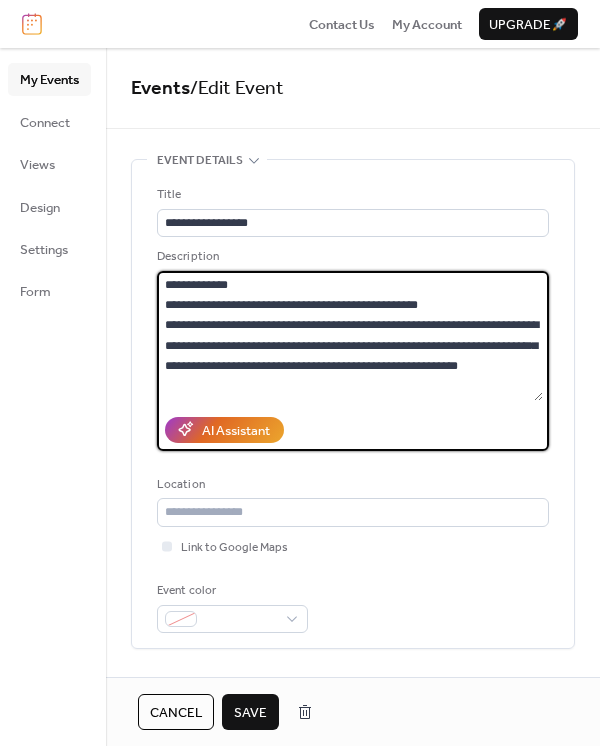 type on "**********" 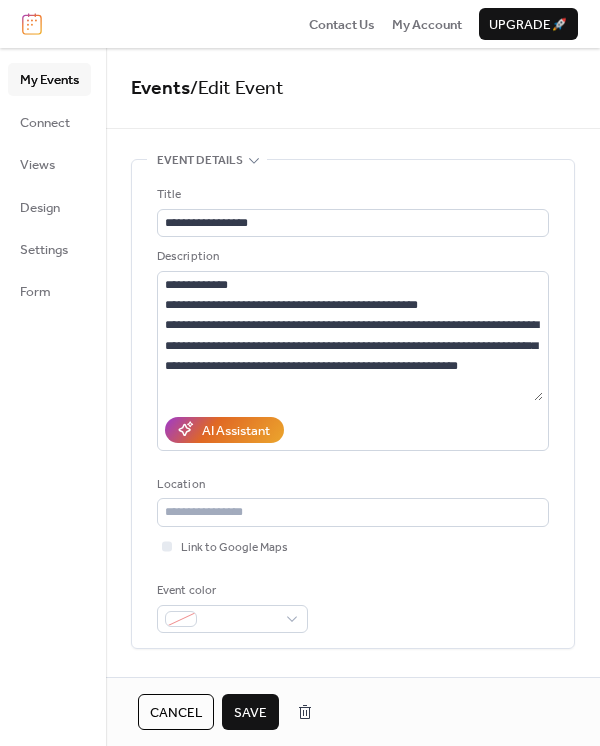 click on "Save" at bounding box center (250, 713) 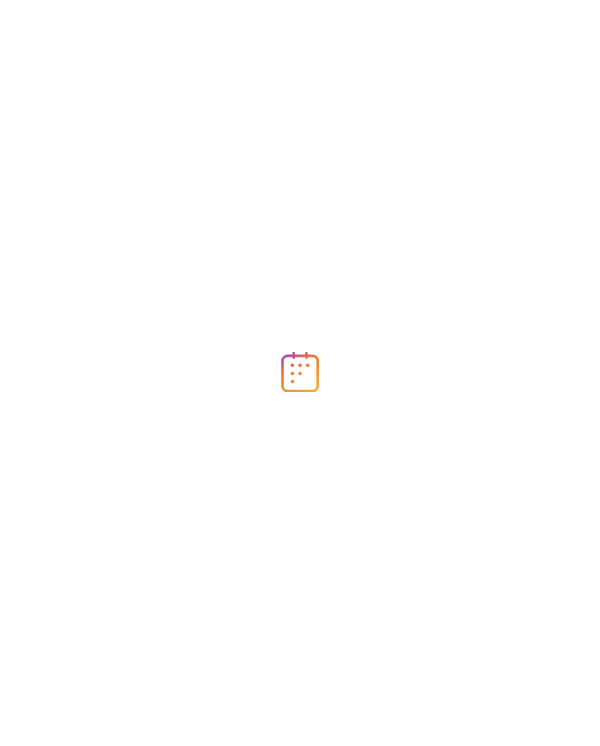 scroll, scrollTop: 0, scrollLeft: 0, axis: both 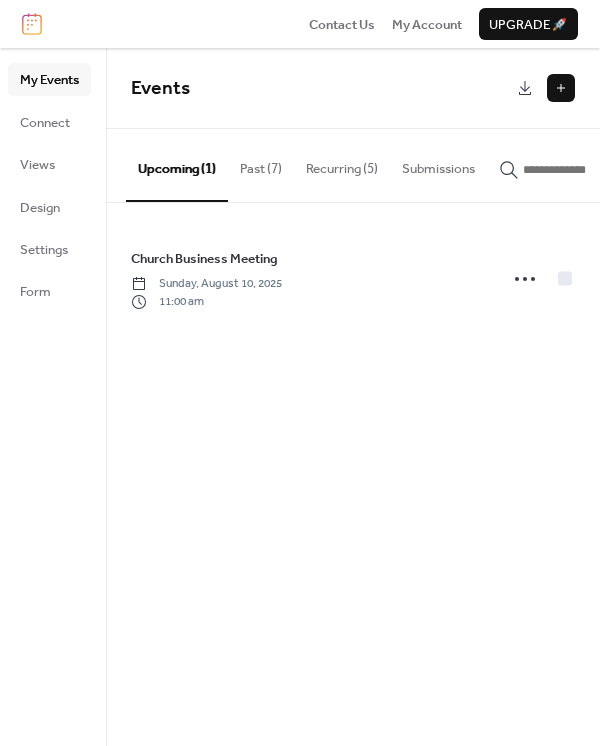 click on "Recurring (5)" at bounding box center (342, 164) 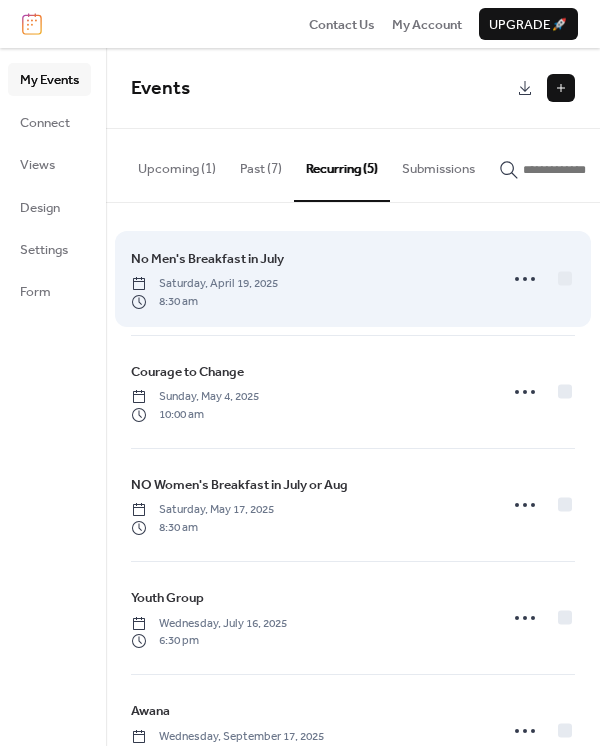 click on "Saturday, April 19, 2025" at bounding box center (204, 284) 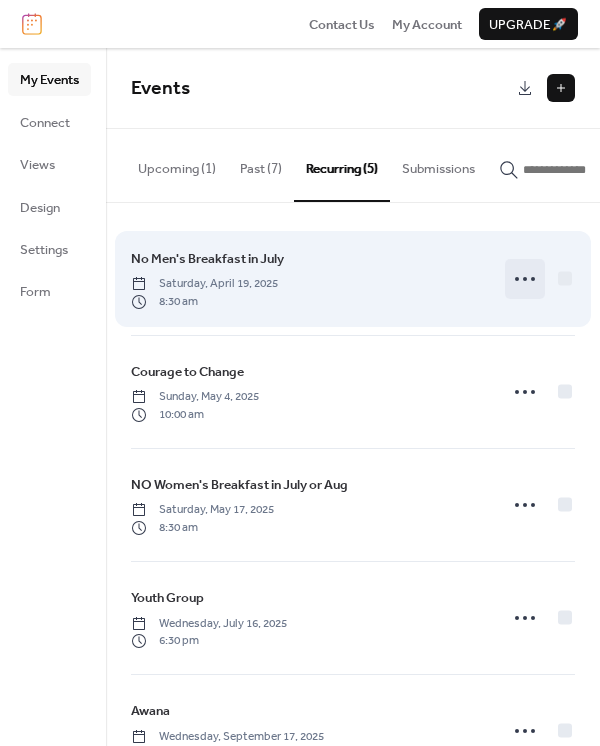 click 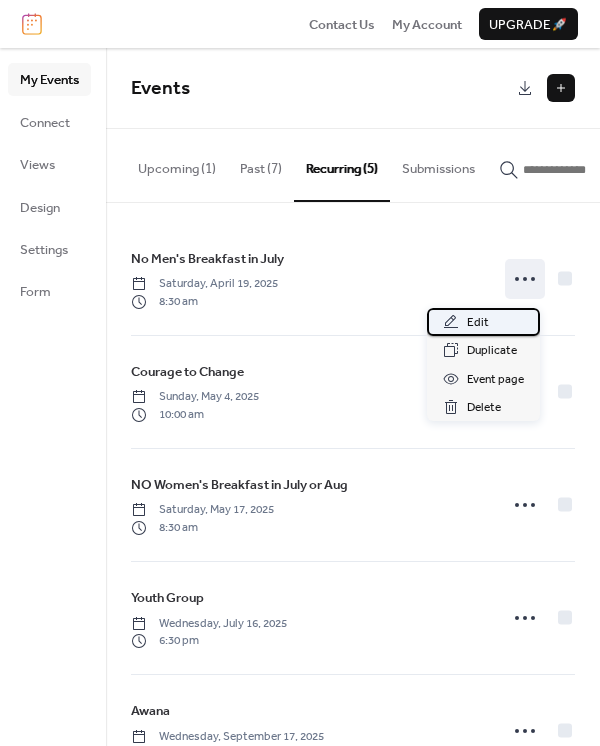 click on "Edit" at bounding box center [483, 322] 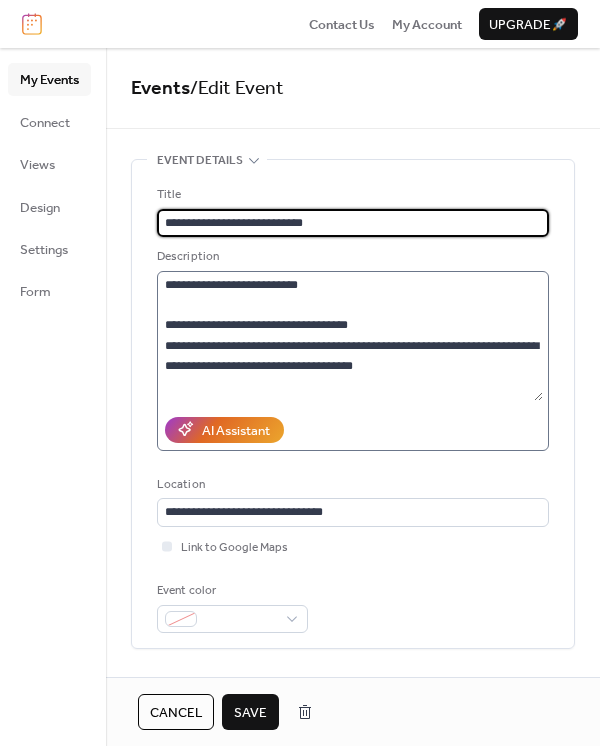 type on "**********" 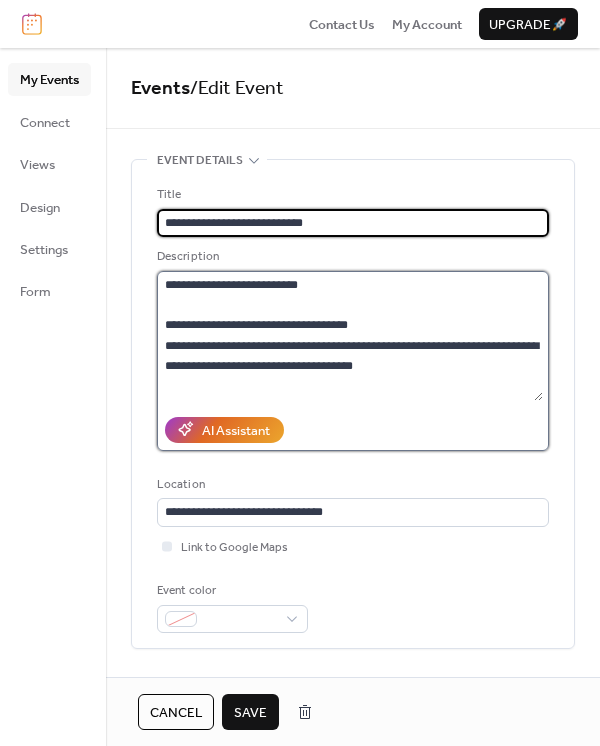 click on "**********" at bounding box center [350, 336] 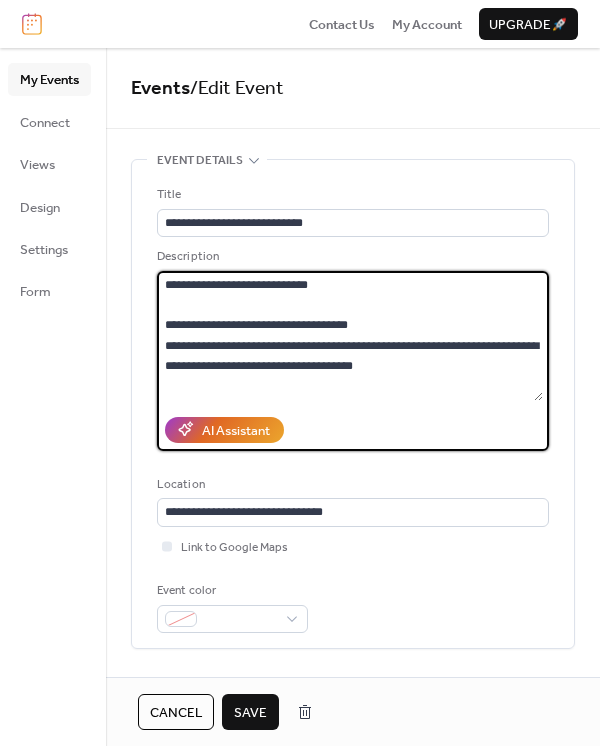 type on "**********" 